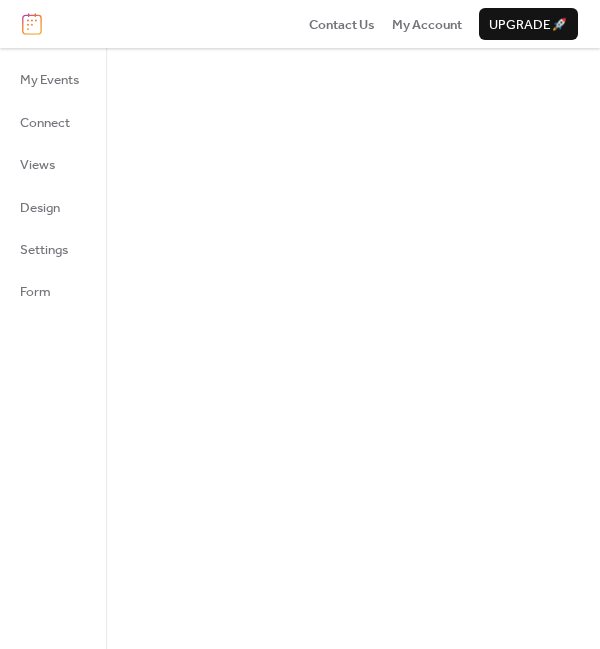 scroll, scrollTop: 0, scrollLeft: 0, axis: both 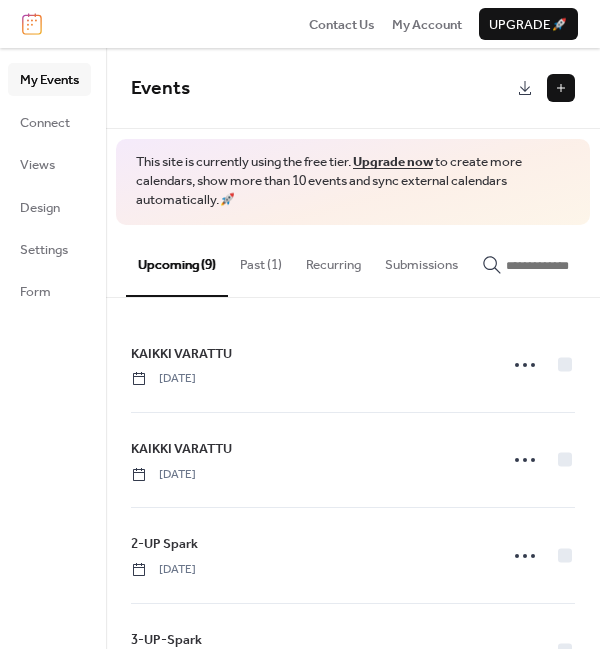 click on "Past (1)" at bounding box center [261, 260] 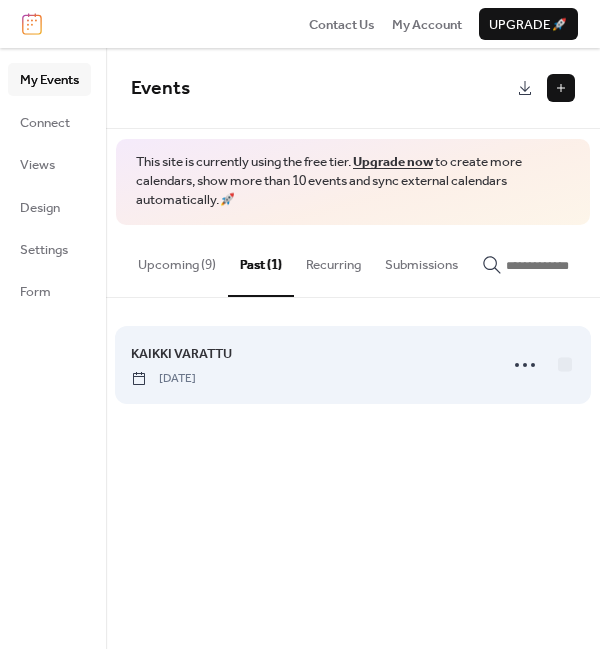 click on "KAIKKI VARATTU" at bounding box center (181, 354) 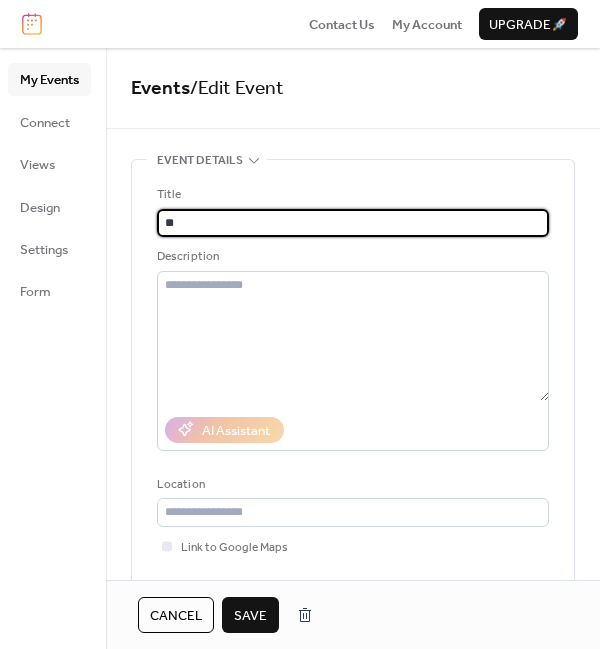 type on "*" 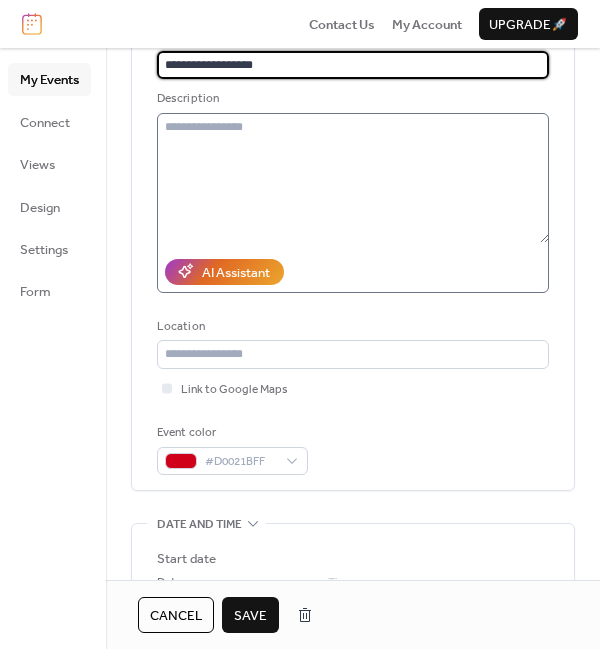 scroll, scrollTop: 200, scrollLeft: 0, axis: vertical 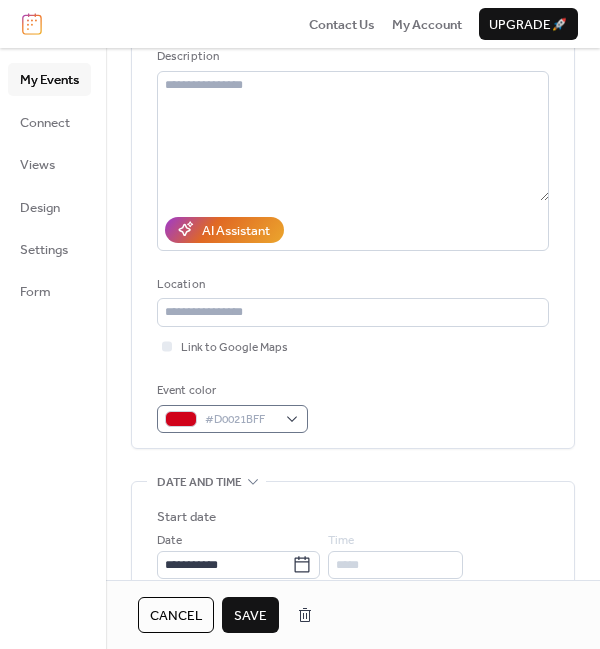 type on "**********" 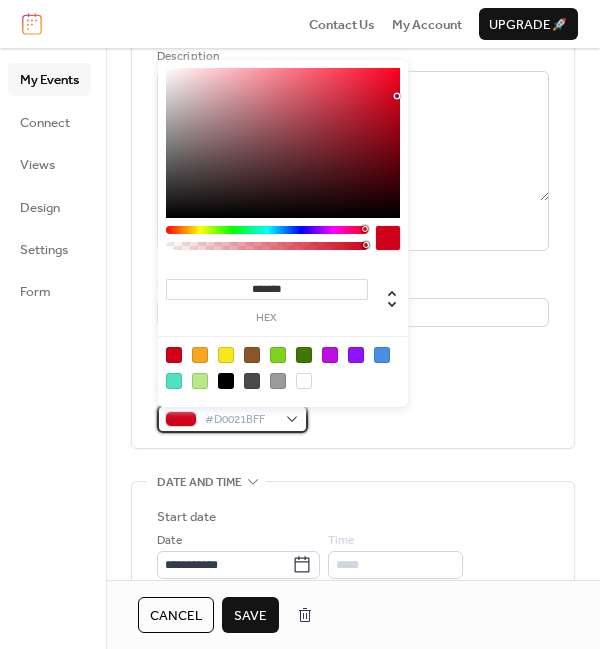 click at bounding box center [181, 419] 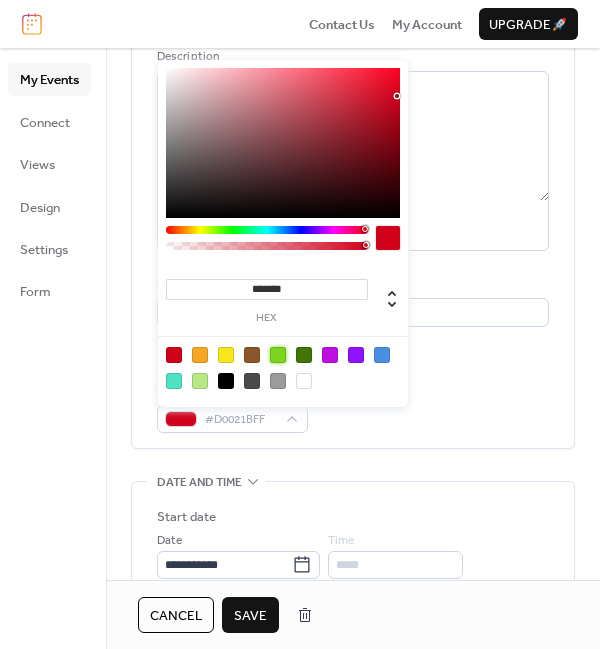 click at bounding box center (278, 355) 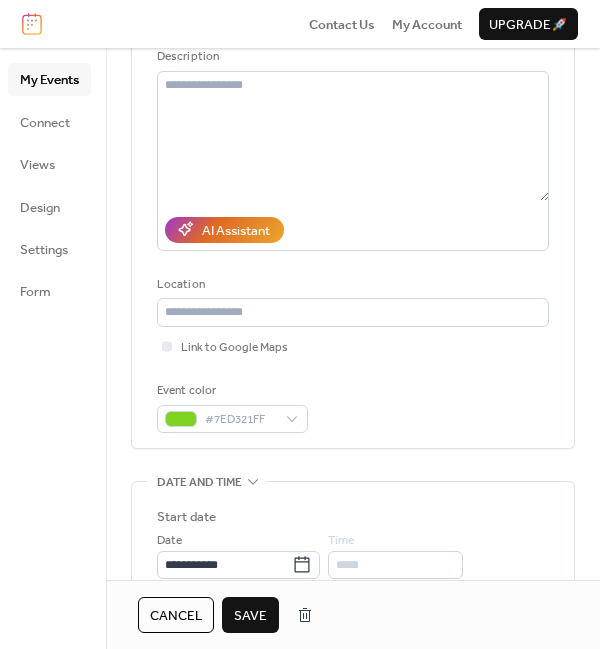 click on "**********" at bounding box center (353, 209) 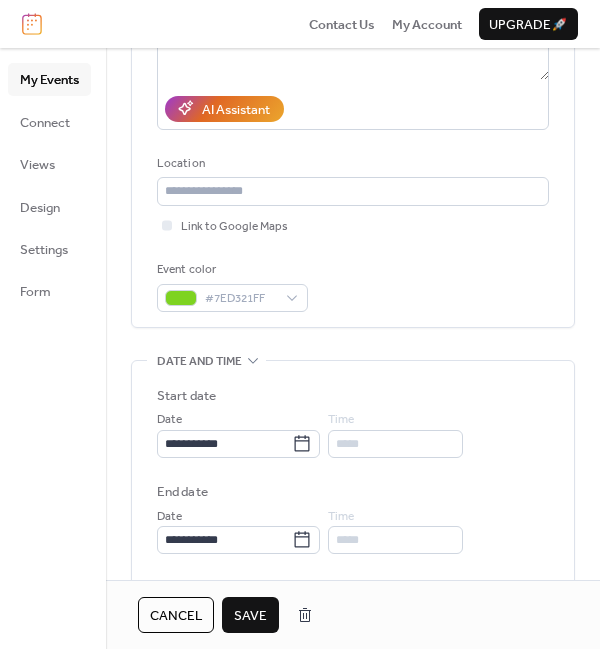 scroll, scrollTop: 328, scrollLeft: 0, axis: vertical 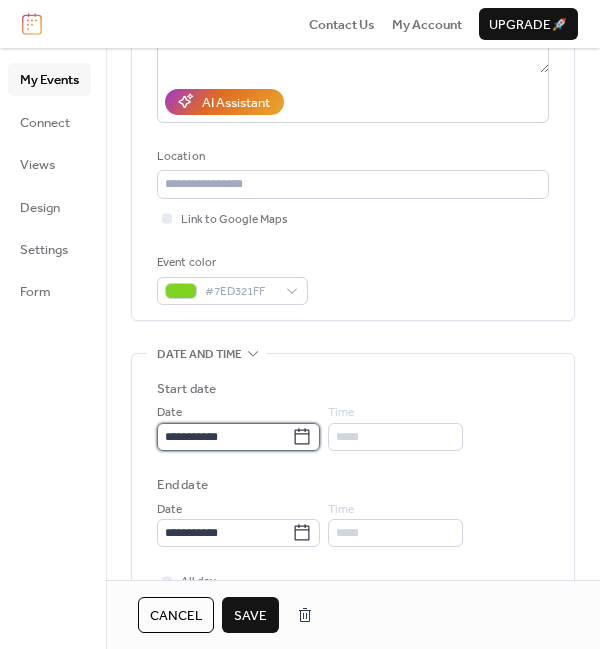 click on "**********" at bounding box center (224, 437) 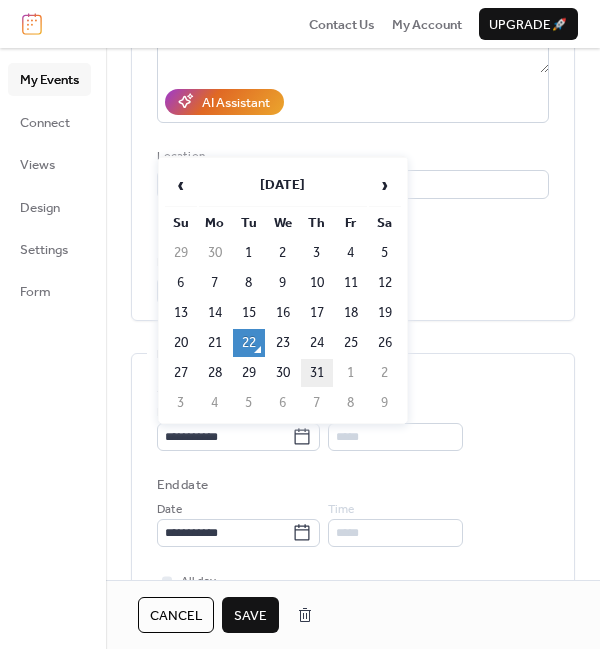 click on "31" at bounding box center (317, 373) 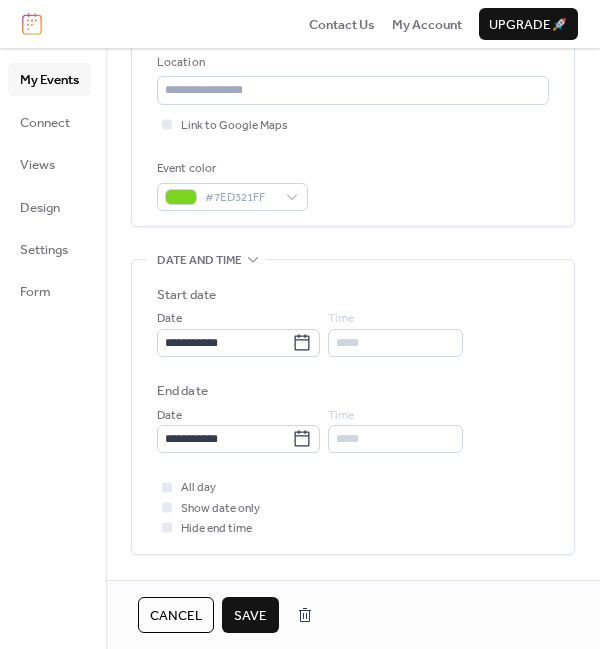 scroll, scrollTop: 426, scrollLeft: 0, axis: vertical 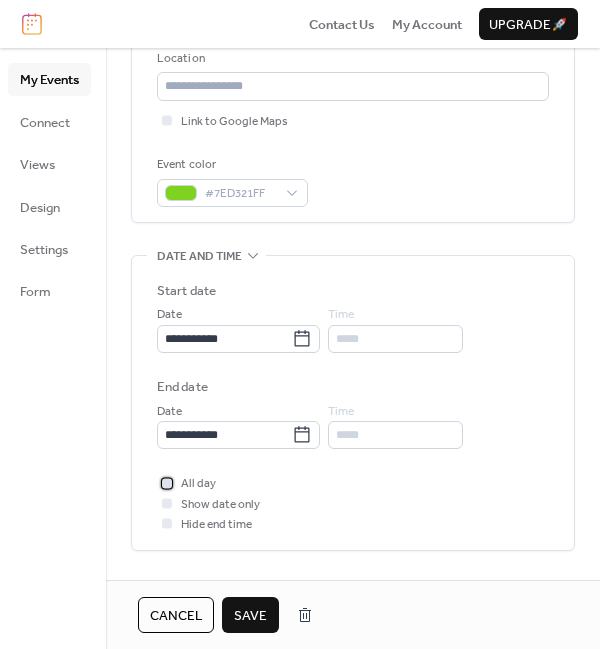 click 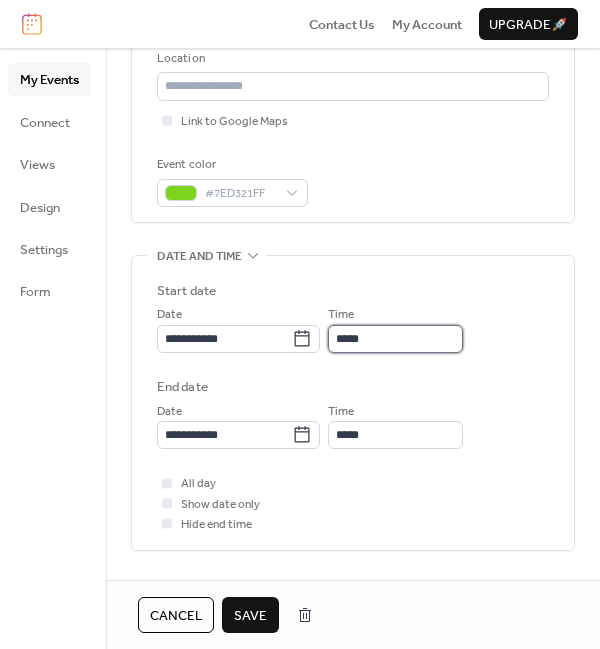 click on "*****" at bounding box center (395, 339) 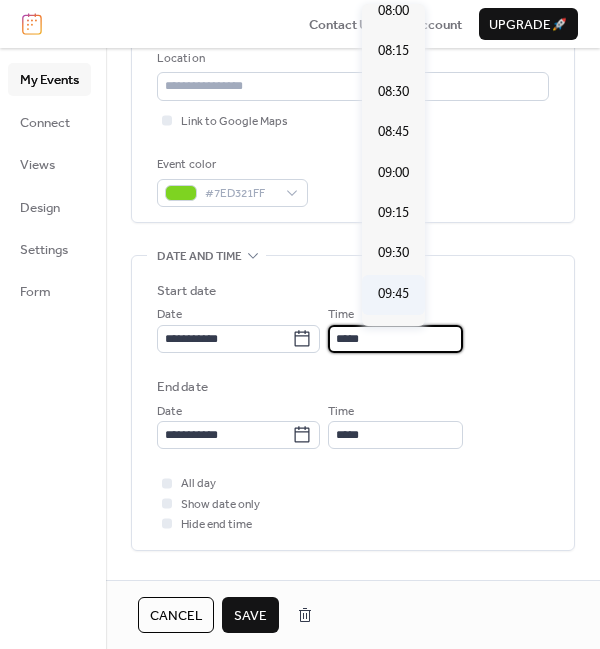 scroll, scrollTop: 1309, scrollLeft: 0, axis: vertical 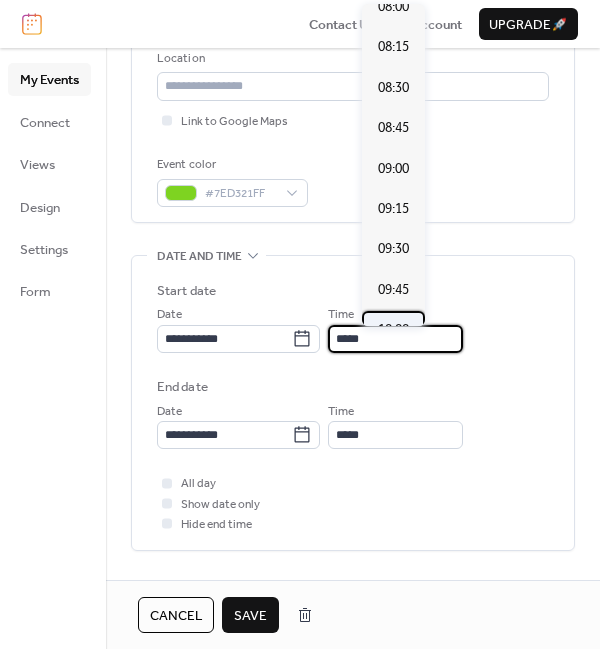 click on "10:00" at bounding box center [393, 330] 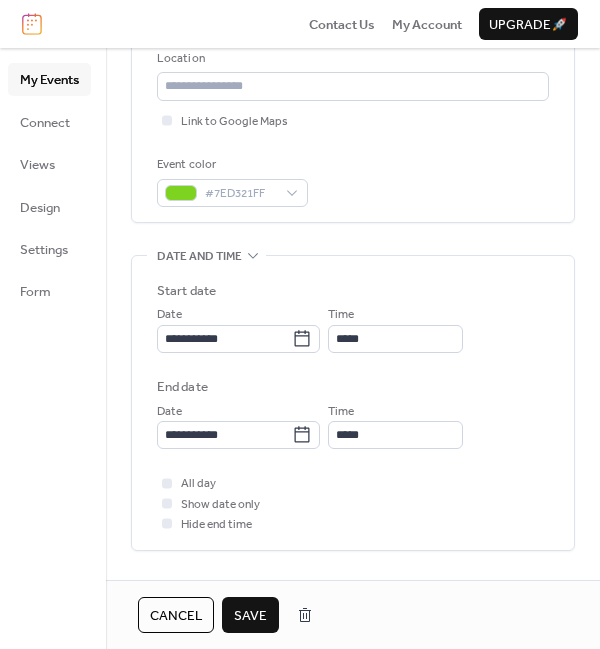 type on "*****" 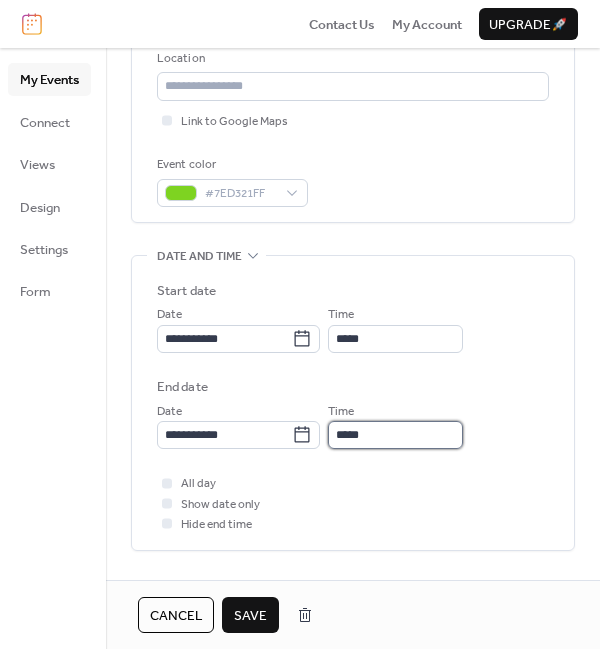 click on "*****" at bounding box center [395, 435] 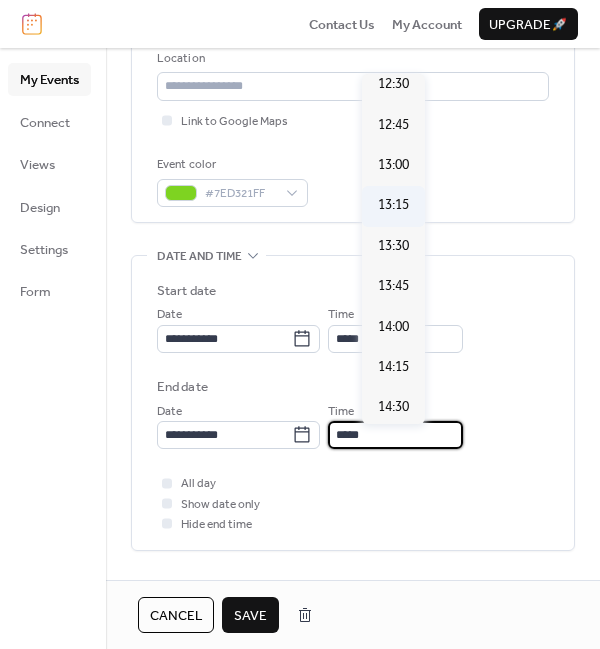 scroll, scrollTop: 376, scrollLeft: 0, axis: vertical 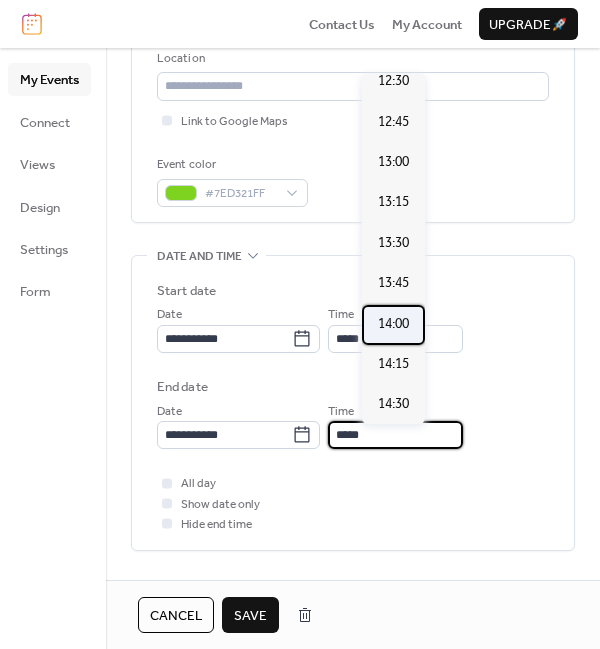 click on "14:00" at bounding box center (393, 324) 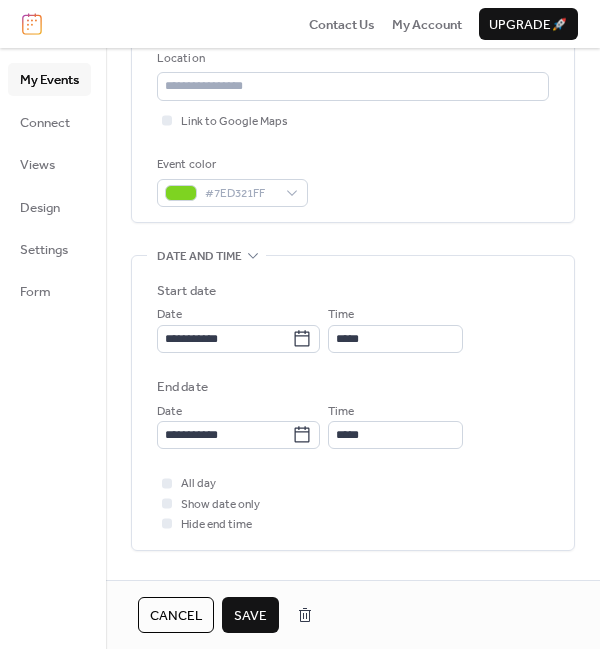 click on "Save" at bounding box center (250, 616) 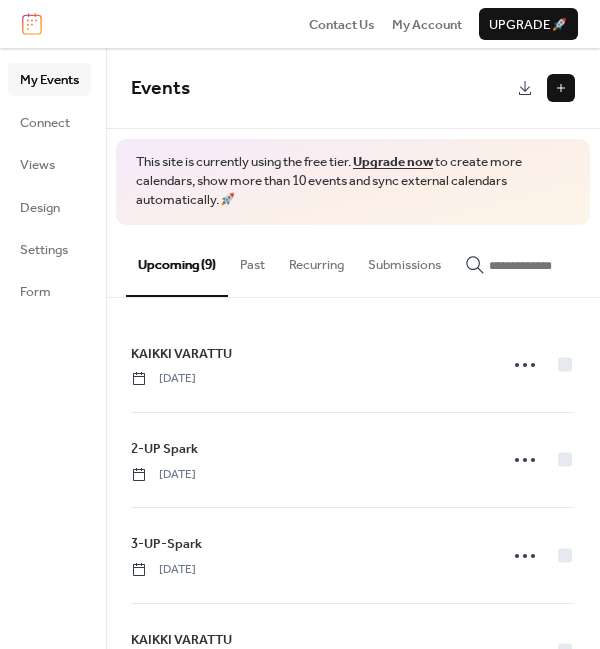 click at bounding box center (561, 88) 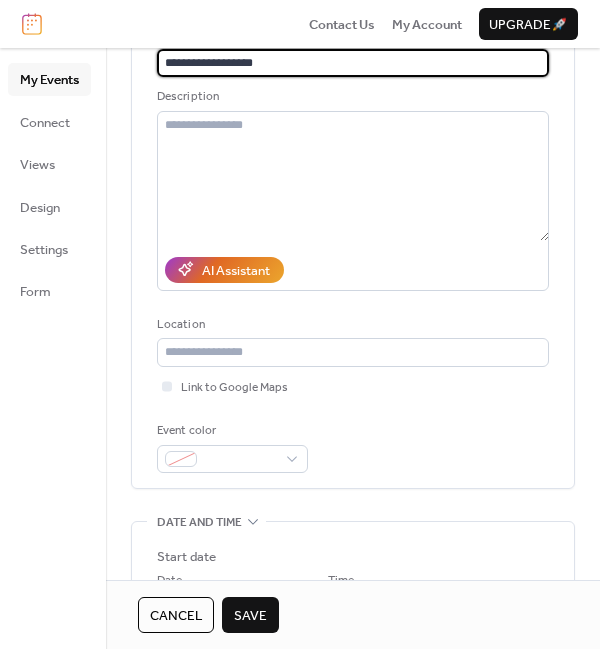 scroll, scrollTop: 196, scrollLeft: 0, axis: vertical 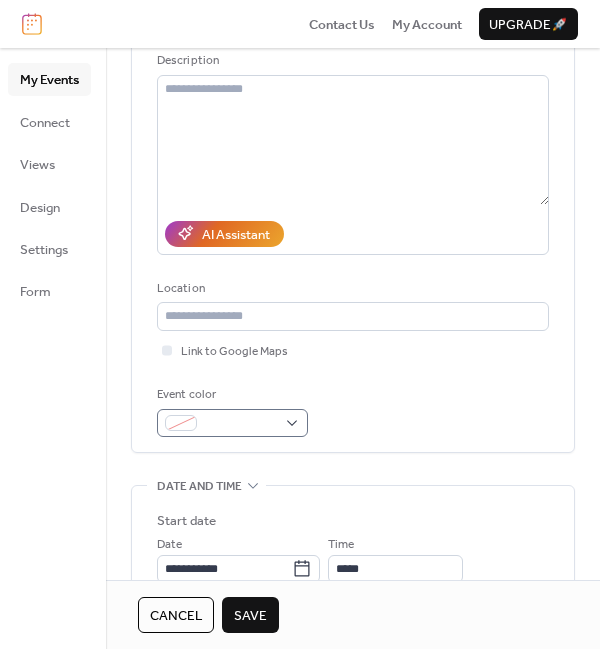 type on "**********" 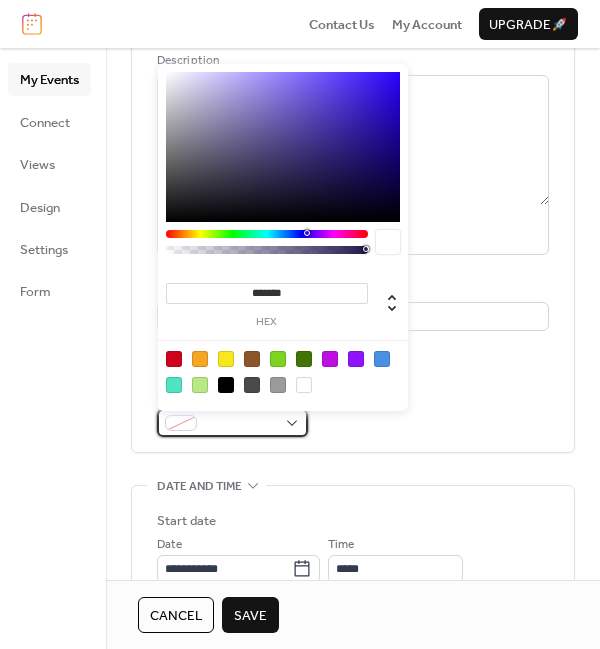 click at bounding box center (240, 424) 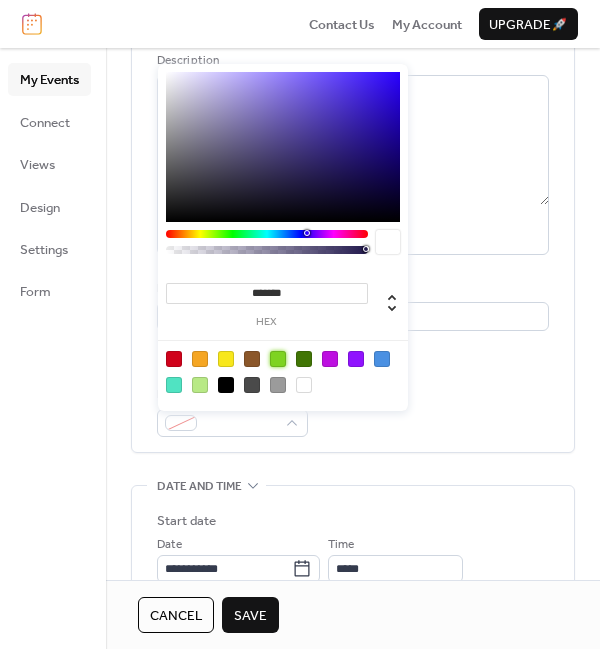 click at bounding box center [278, 359] 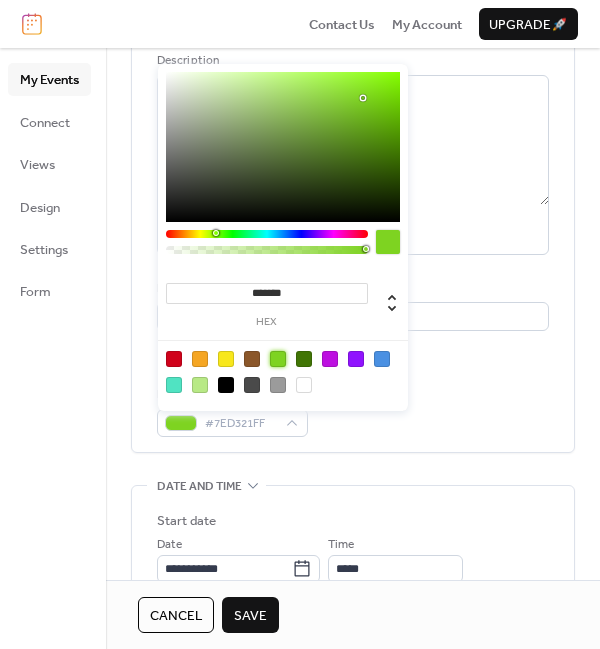 click on "Event color #7ED321FF" at bounding box center [353, 411] 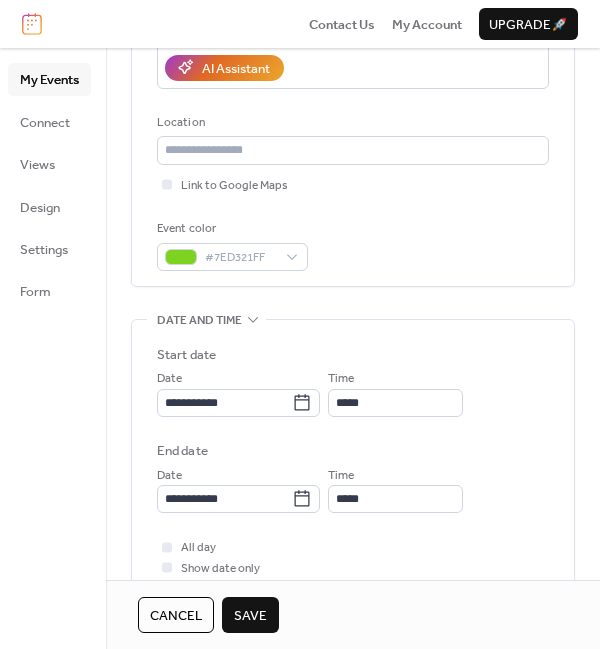 scroll, scrollTop: 367, scrollLeft: 0, axis: vertical 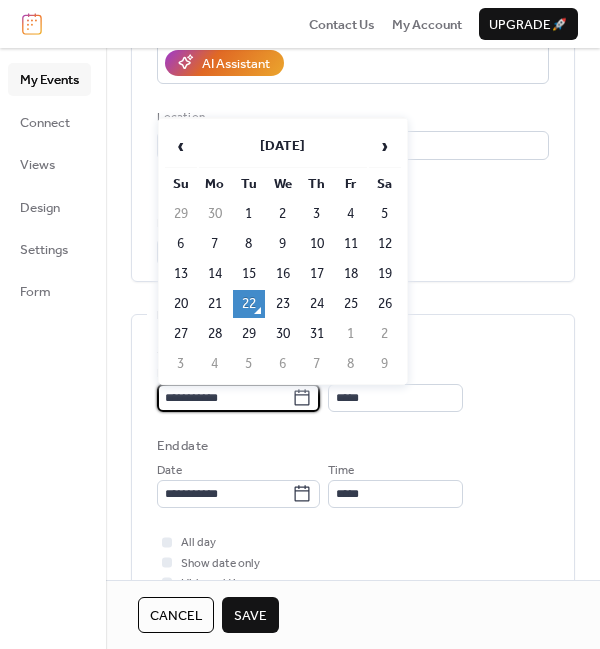 click on "**********" at bounding box center (224, 398) 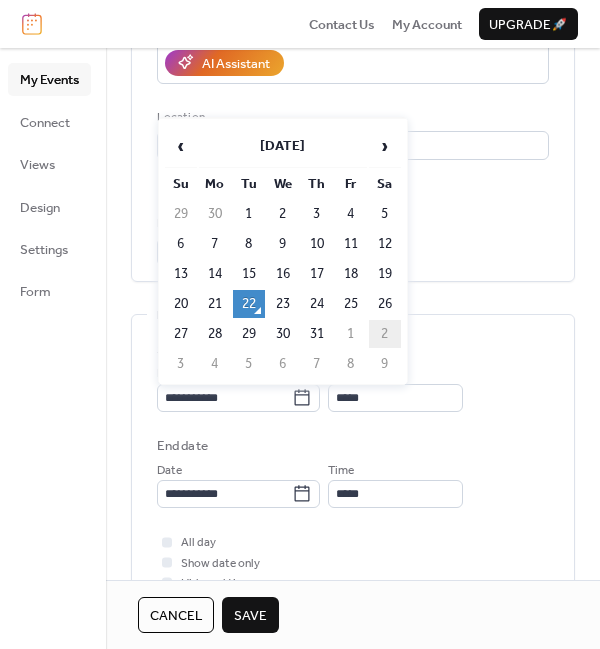 click on "2" at bounding box center [385, 334] 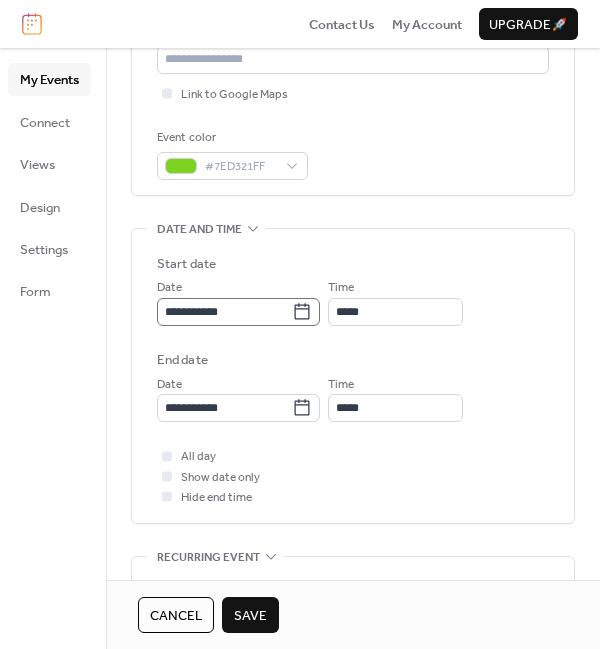 scroll, scrollTop: 462, scrollLeft: 0, axis: vertical 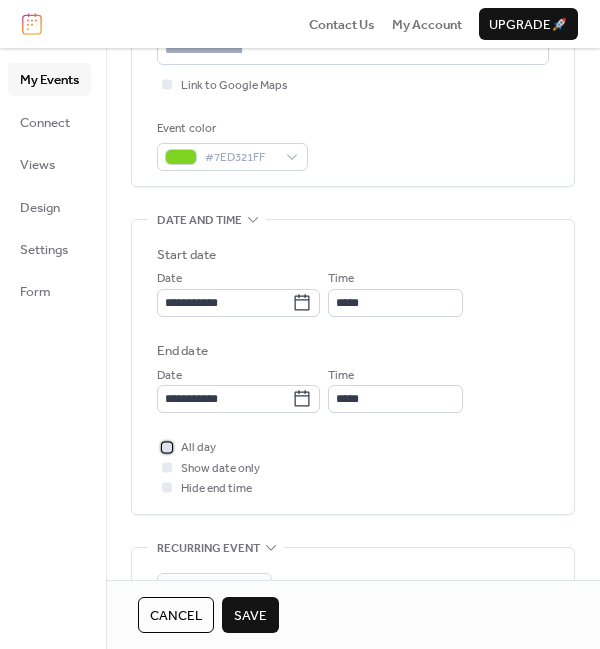 click at bounding box center [167, 447] 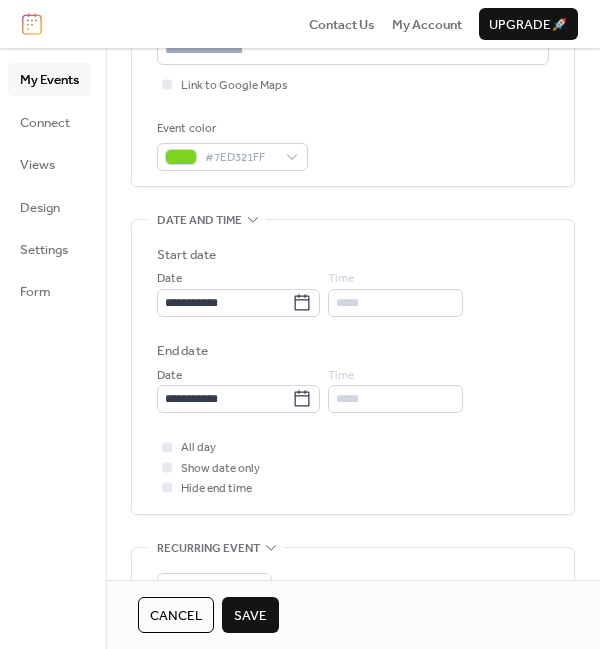 click on "Save" at bounding box center [250, 616] 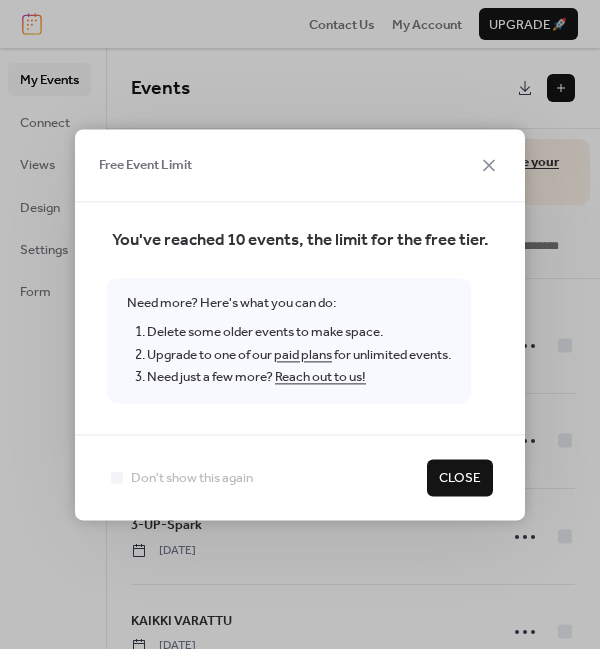 click on "Close" at bounding box center (460, 479) 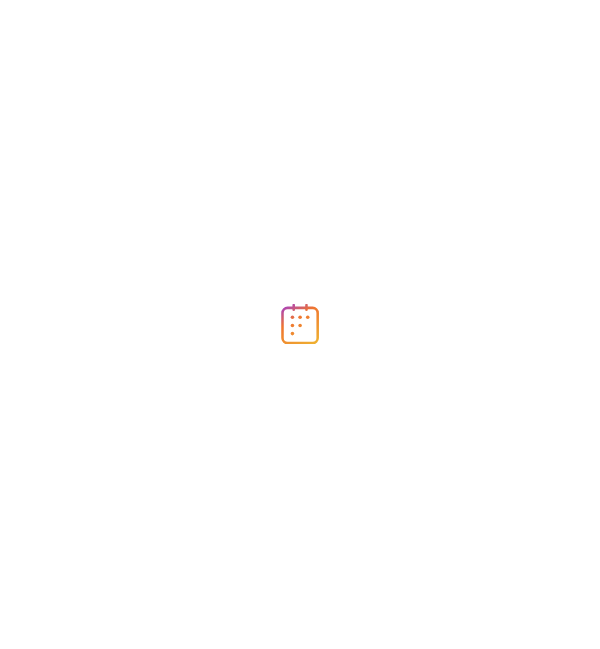 scroll, scrollTop: 0, scrollLeft: 0, axis: both 